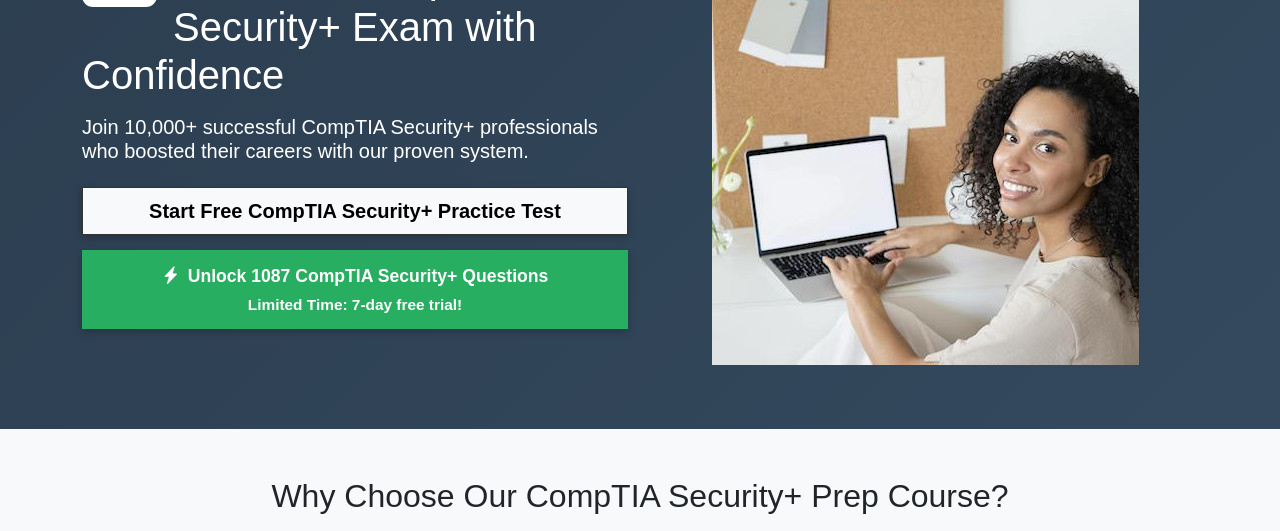 scroll, scrollTop: 104, scrollLeft: 0, axis: vertical 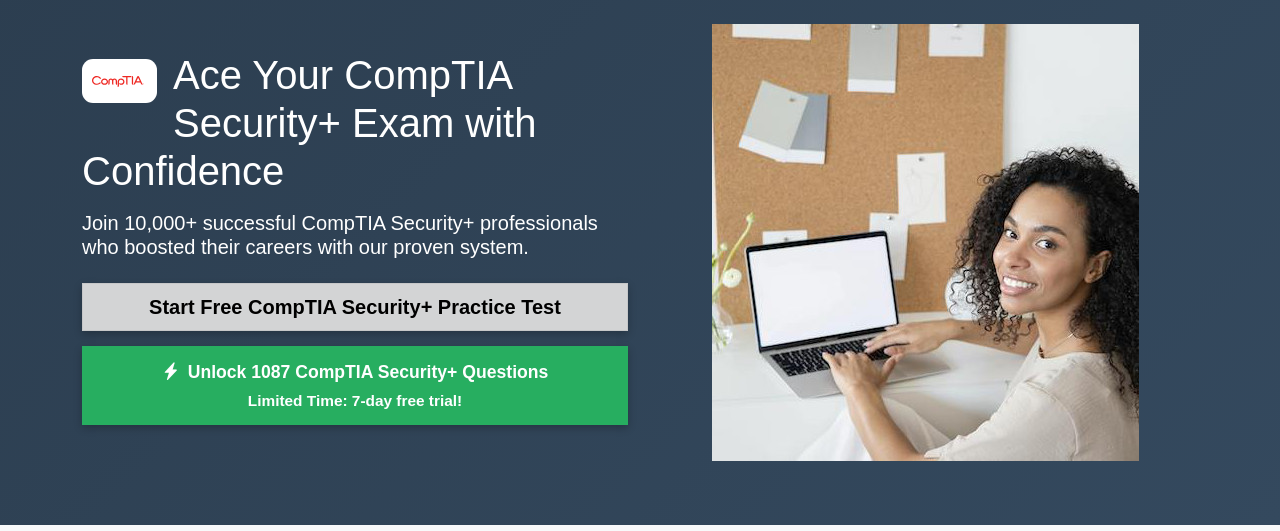click on "Start Free CompTIA Security+ Practice Test" at bounding box center (355, 307) 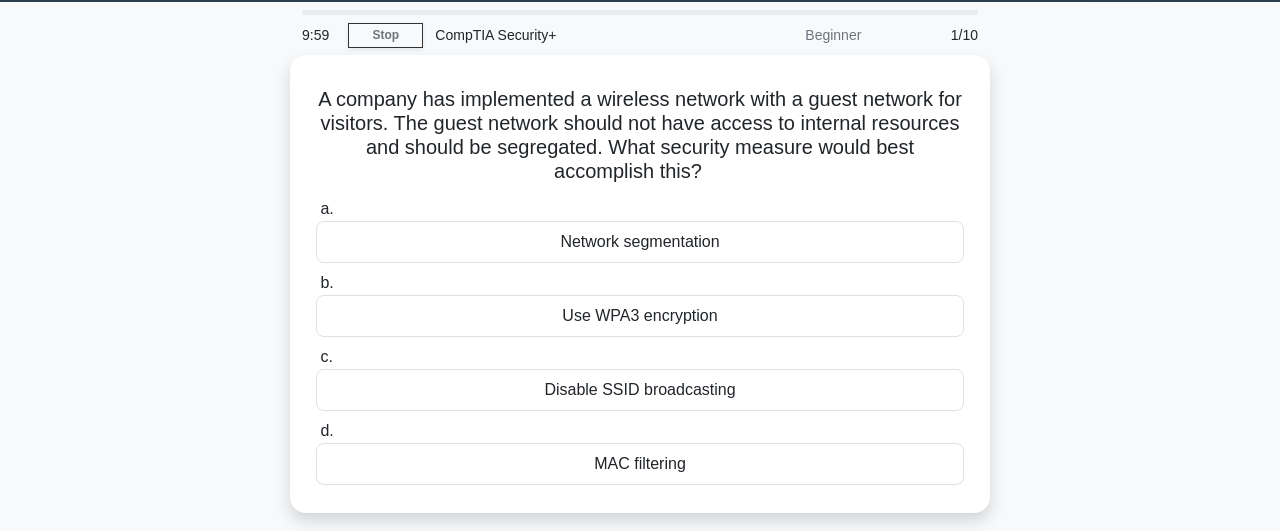scroll, scrollTop: 104, scrollLeft: 0, axis: vertical 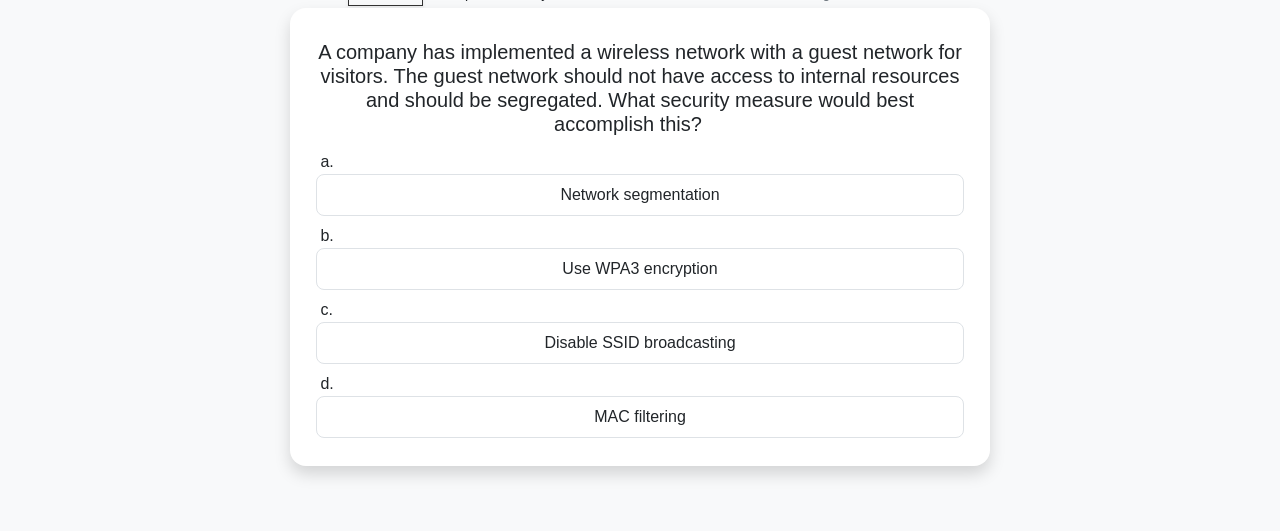 click on "Network segmentation" at bounding box center [640, 195] 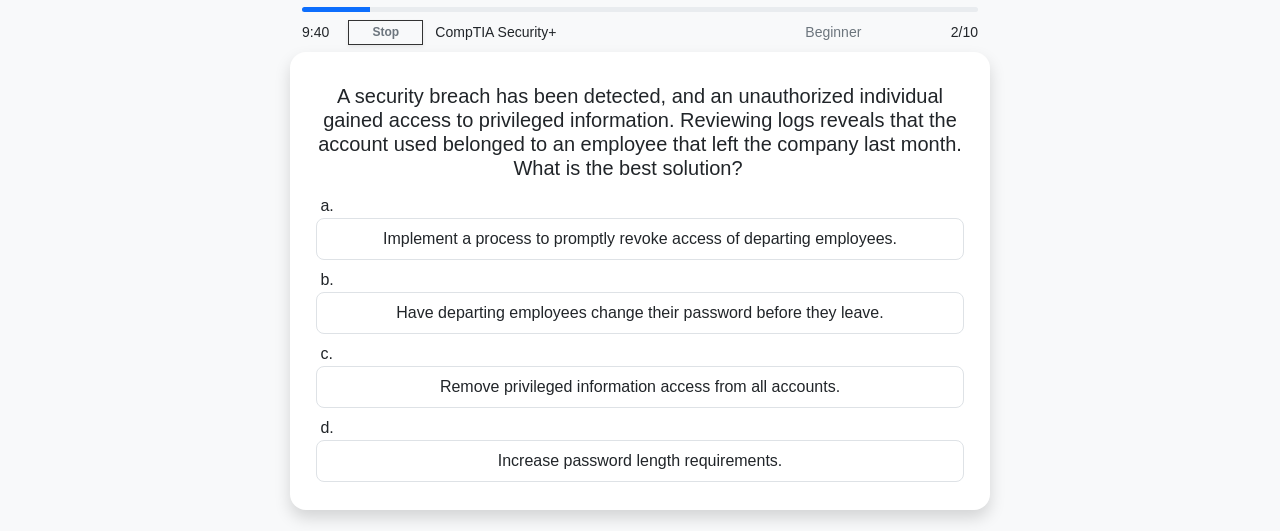 scroll, scrollTop: 104, scrollLeft: 0, axis: vertical 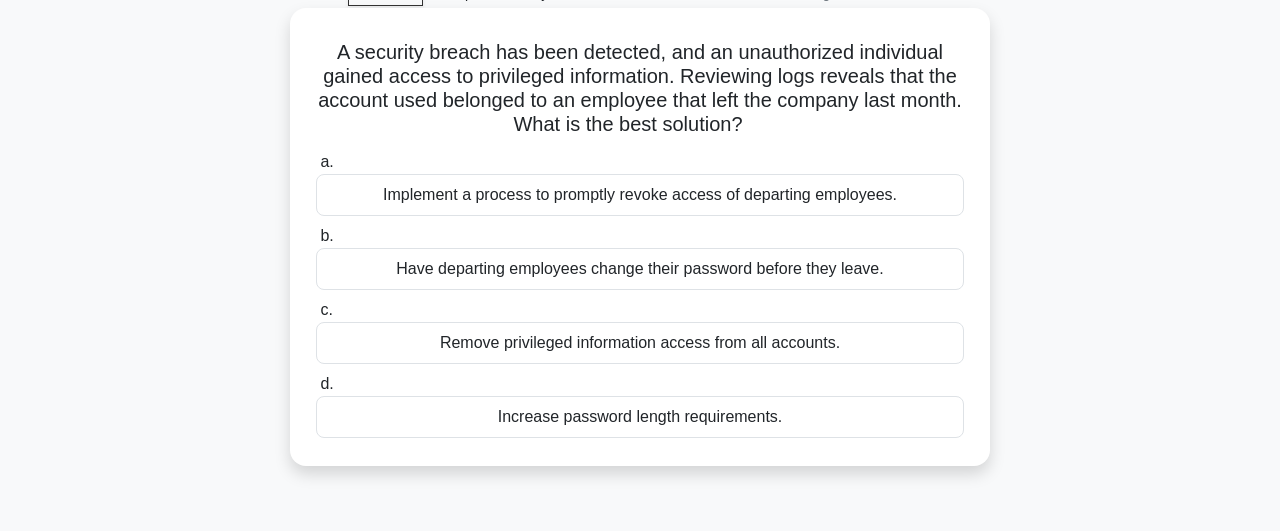 click on "Implement a process to promptly revoke access of departing employees." at bounding box center [640, 195] 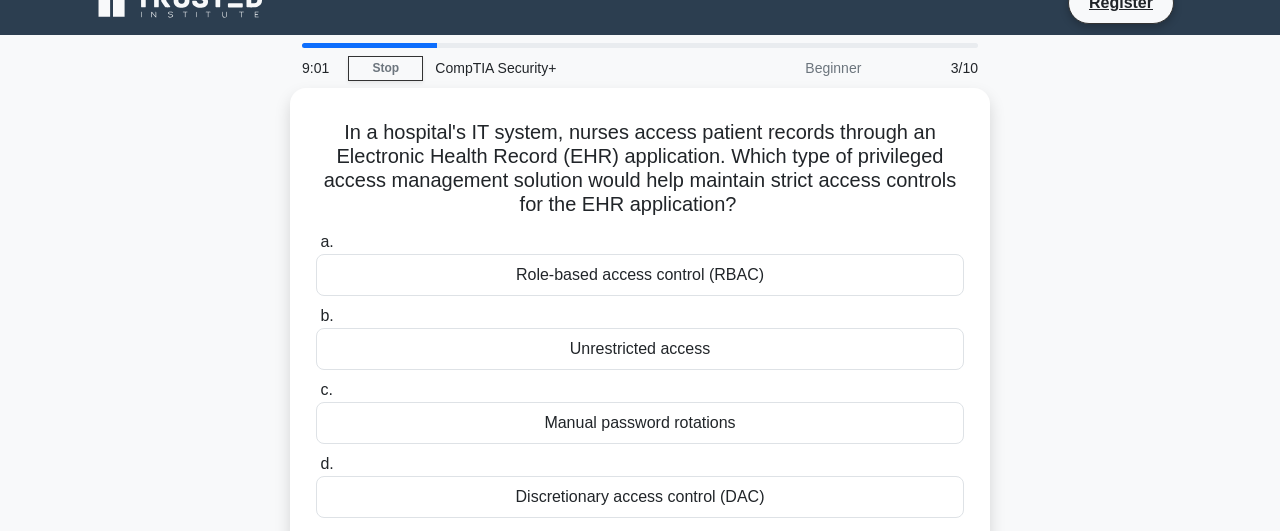 scroll, scrollTop: 104, scrollLeft: 0, axis: vertical 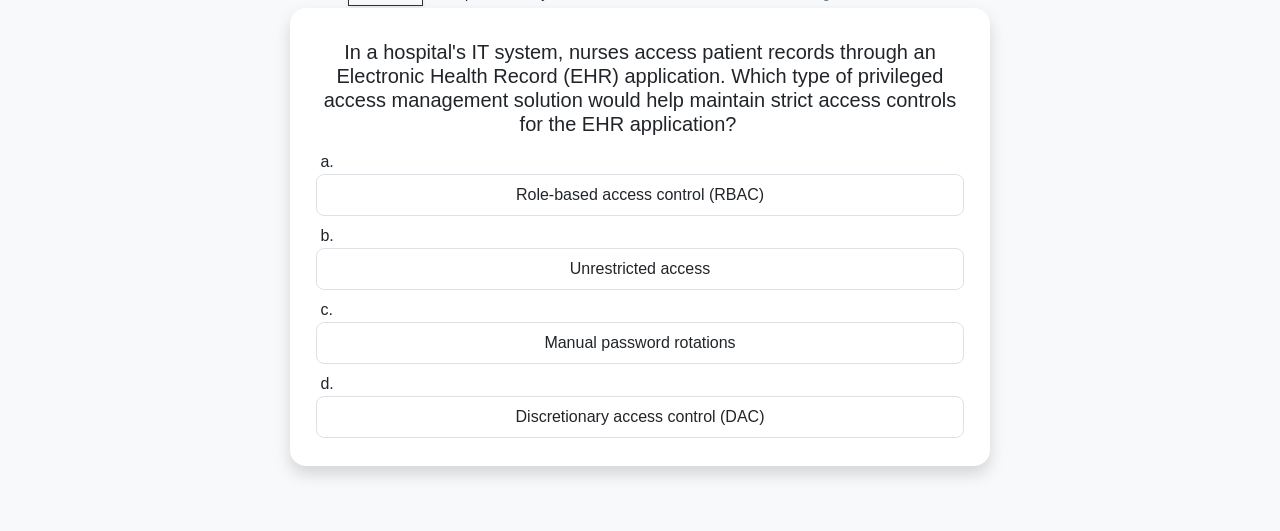 click on "Role-based access control (RBAC)" at bounding box center (640, 195) 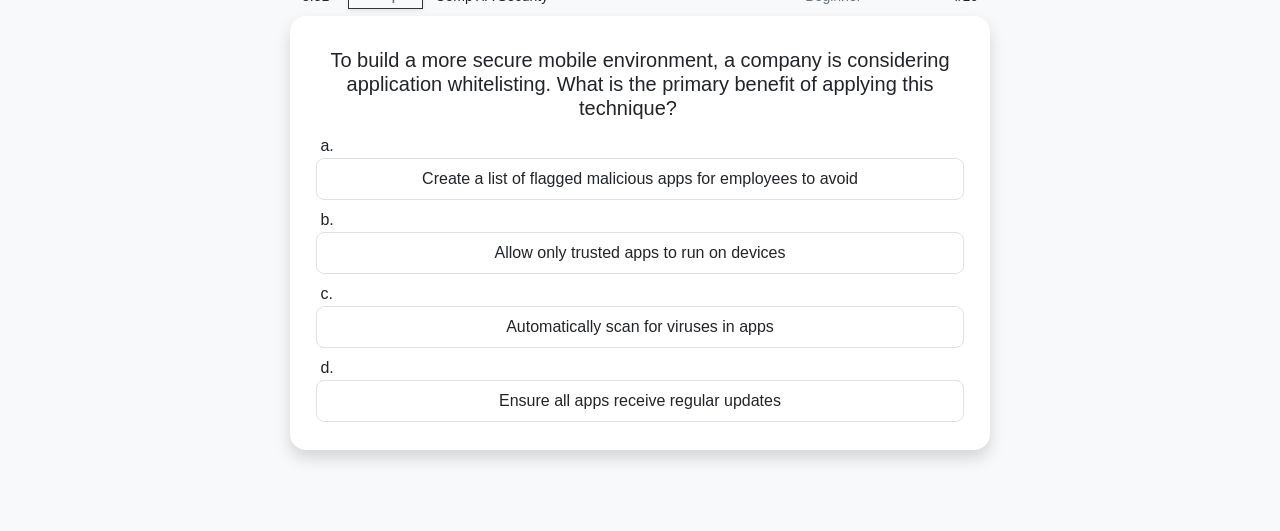scroll, scrollTop: 104, scrollLeft: 0, axis: vertical 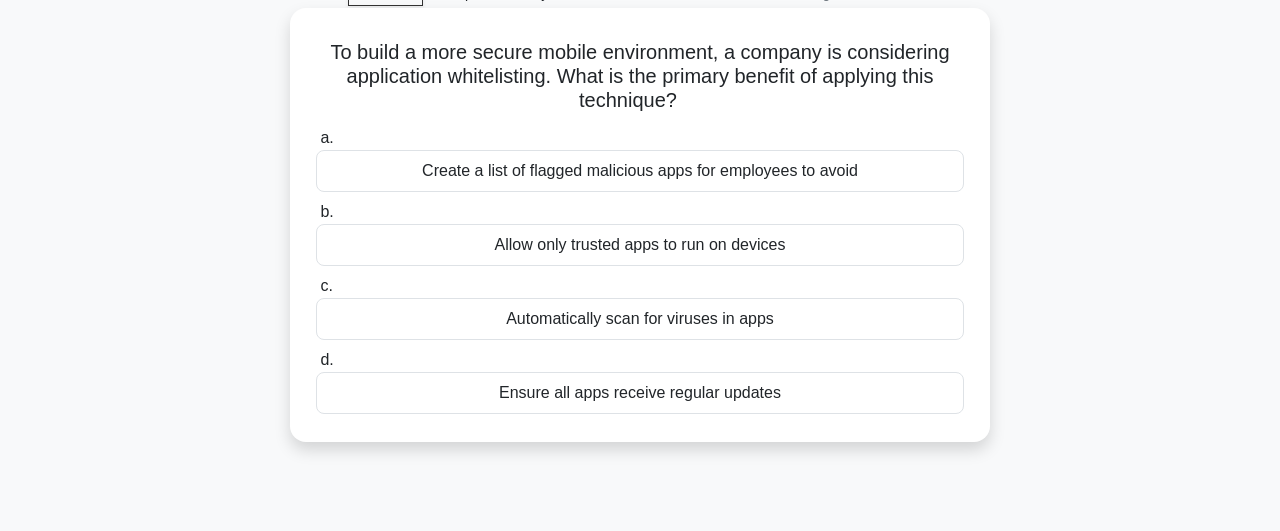 click on "Allow only trusted apps to run on devices" at bounding box center [640, 245] 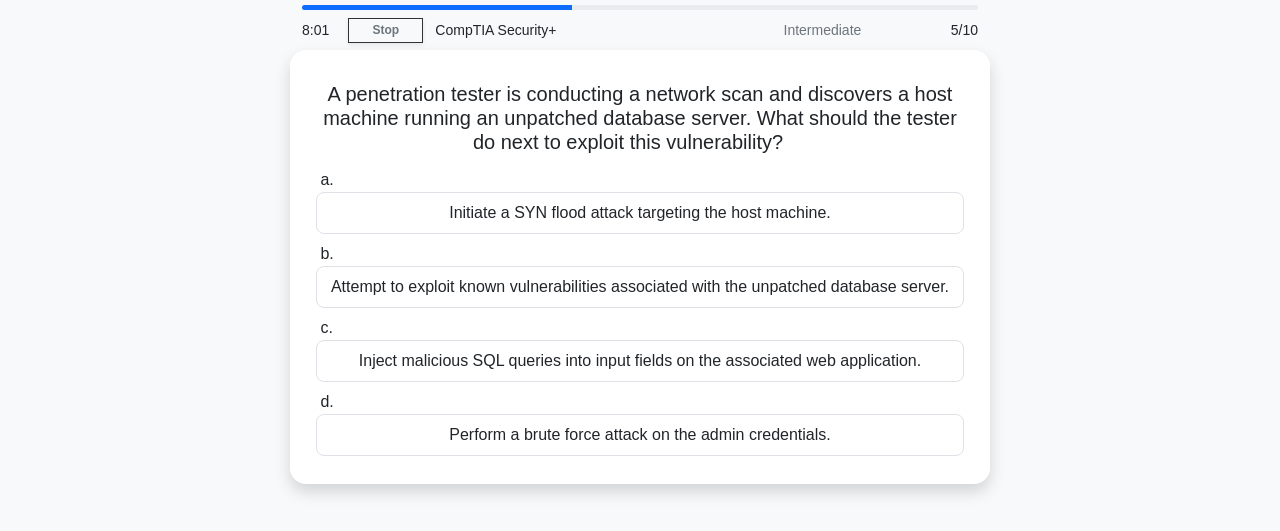 scroll, scrollTop: 104, scrollLeft: 0, axis: vertical 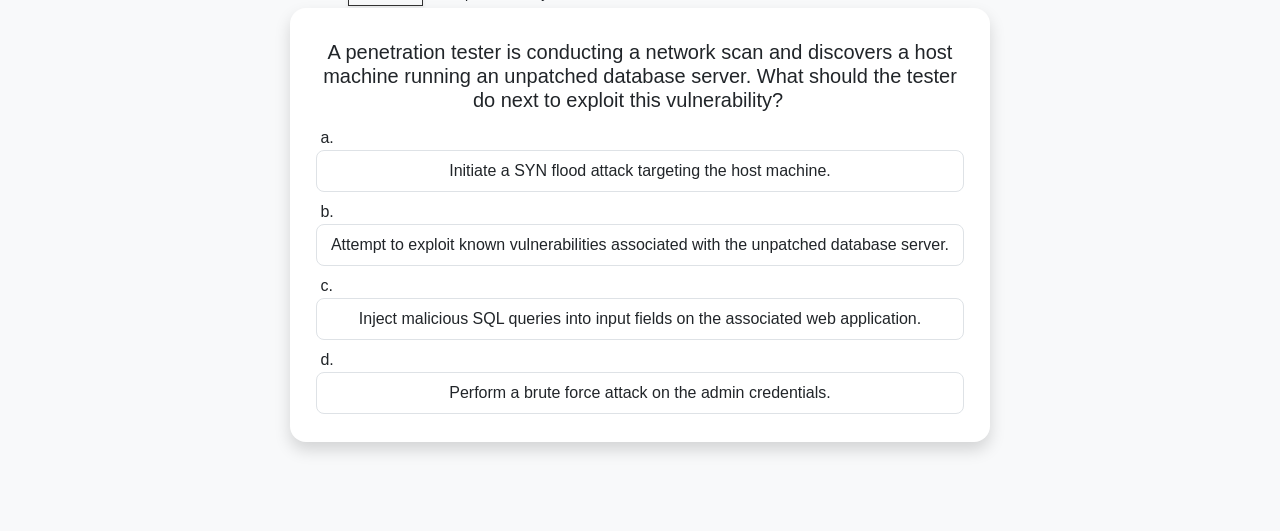 click on "Inject malicious SQL queries into input fields on the associated web application." at bounding box center [640, 319] 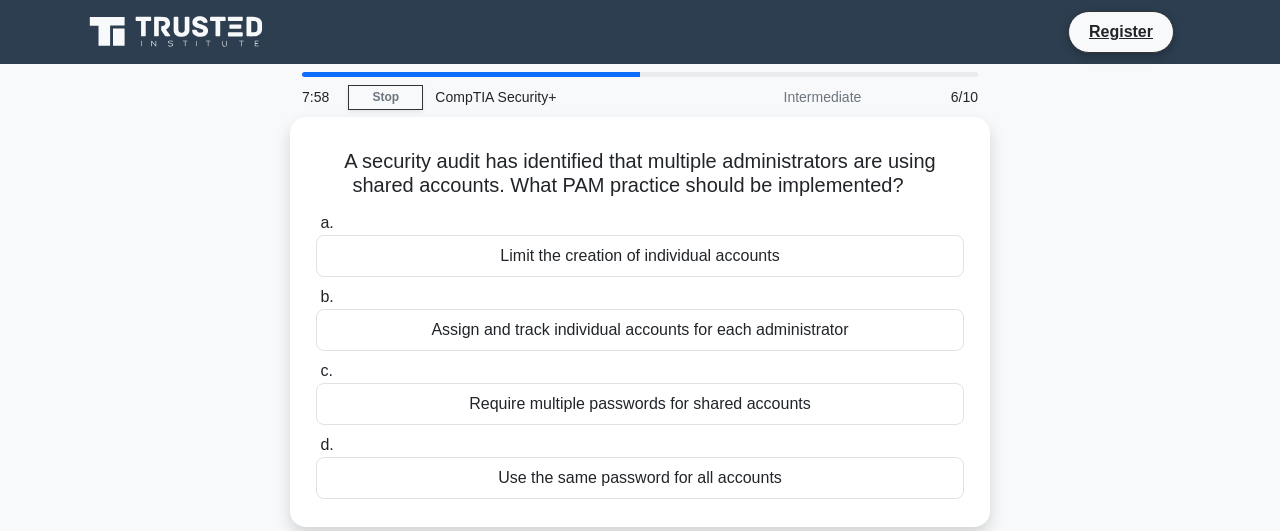 scroll, scrollTop: 0, scrollLeft: 0, axis: both 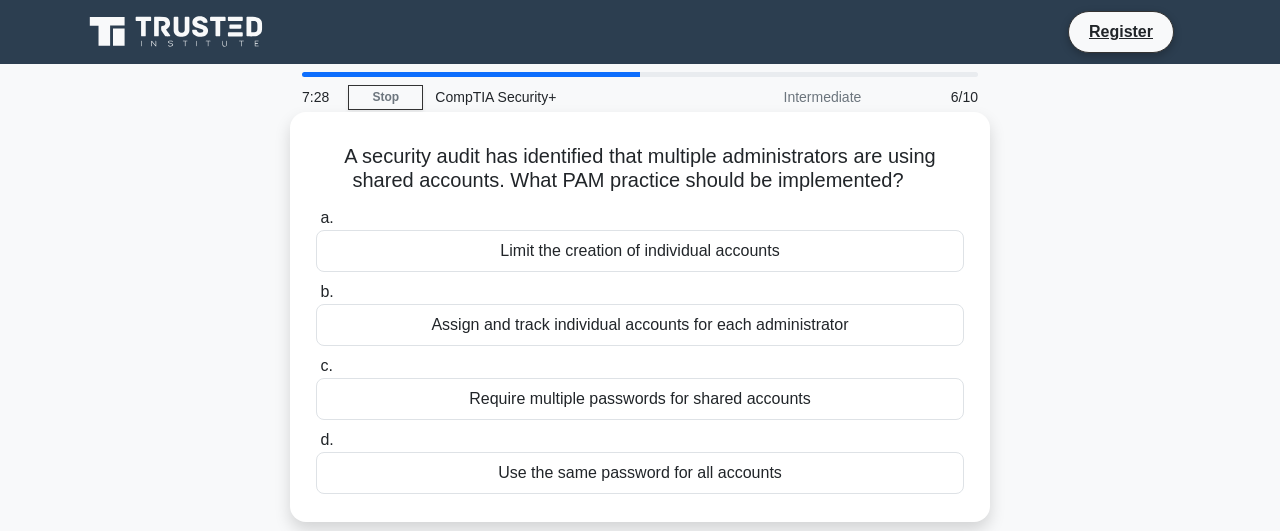 click on "Assign and track individual accounts for each administrator" at bounding box center [640, 325] 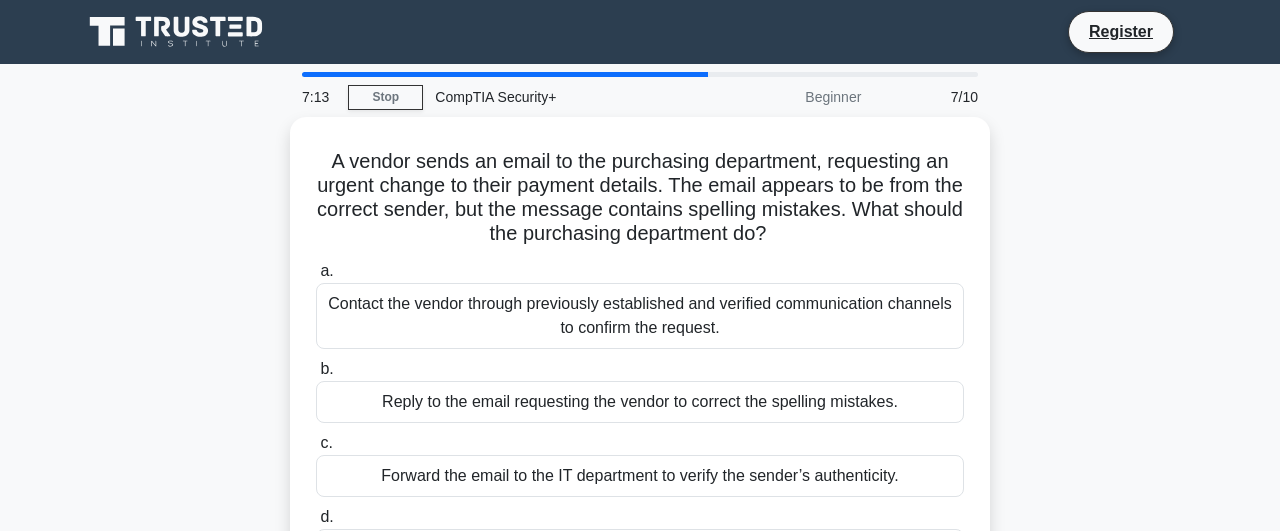 scroll, scrollTop: 104, scrollLeft: 0, axis: vertical 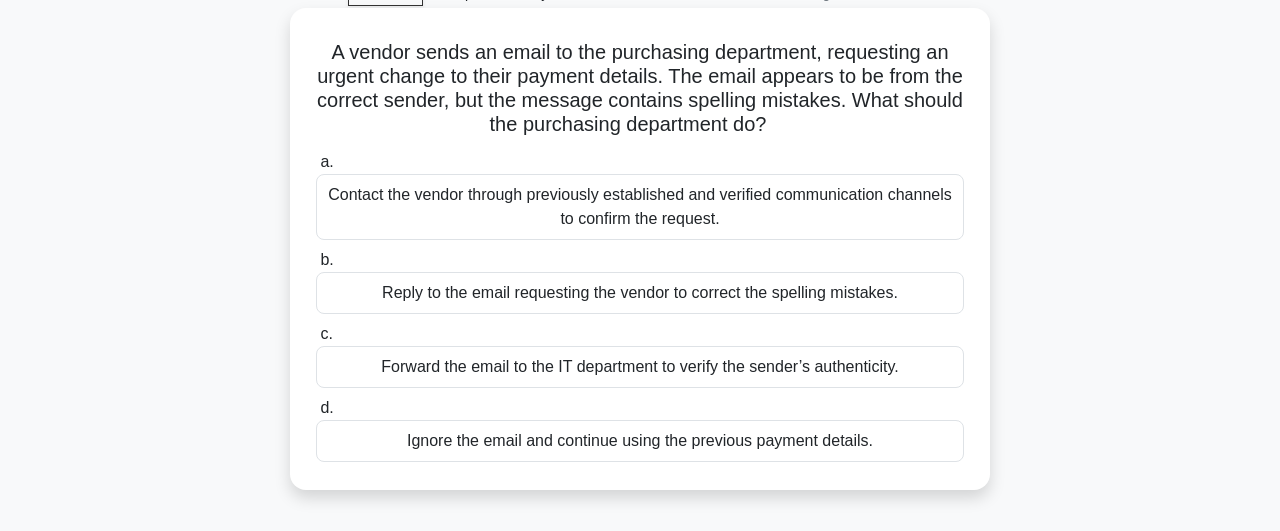 click on "Contact the vendor through previously established and verified communication channels to confirm the request." at bounding box center [640, 207] 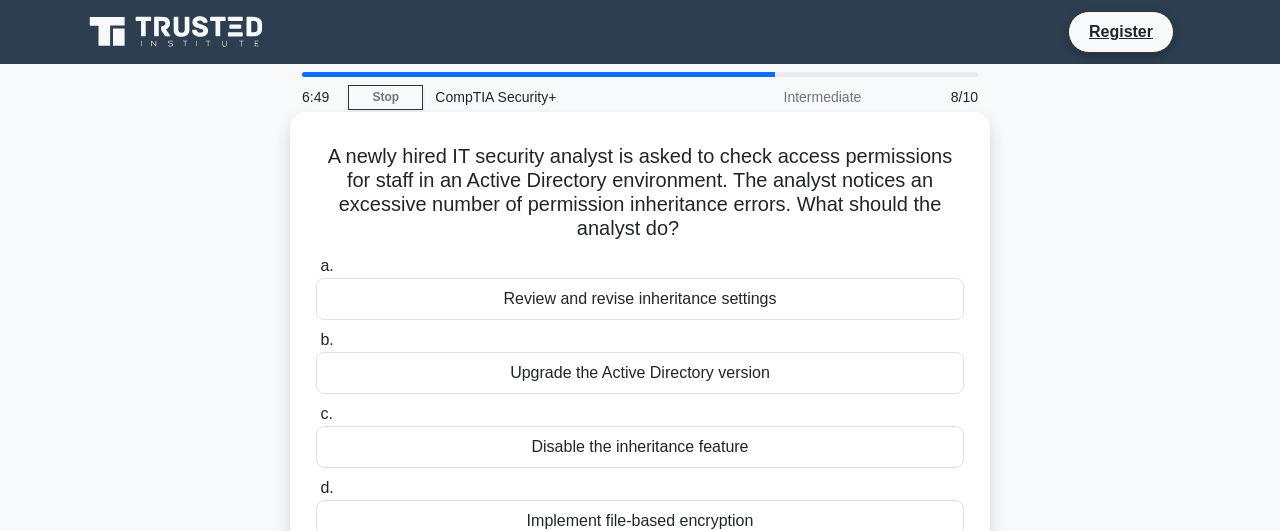 scroll, scrollTop: 0, scrollLeft: 0, axis: both 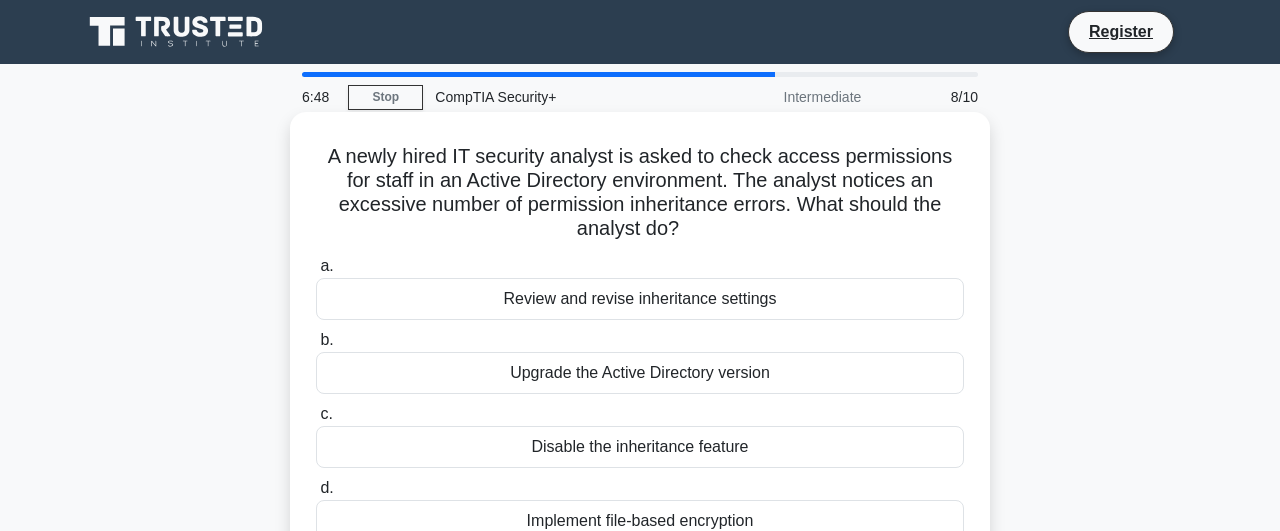 click on "Upgrade the Active Directory version" at bounding box center (640, 373) 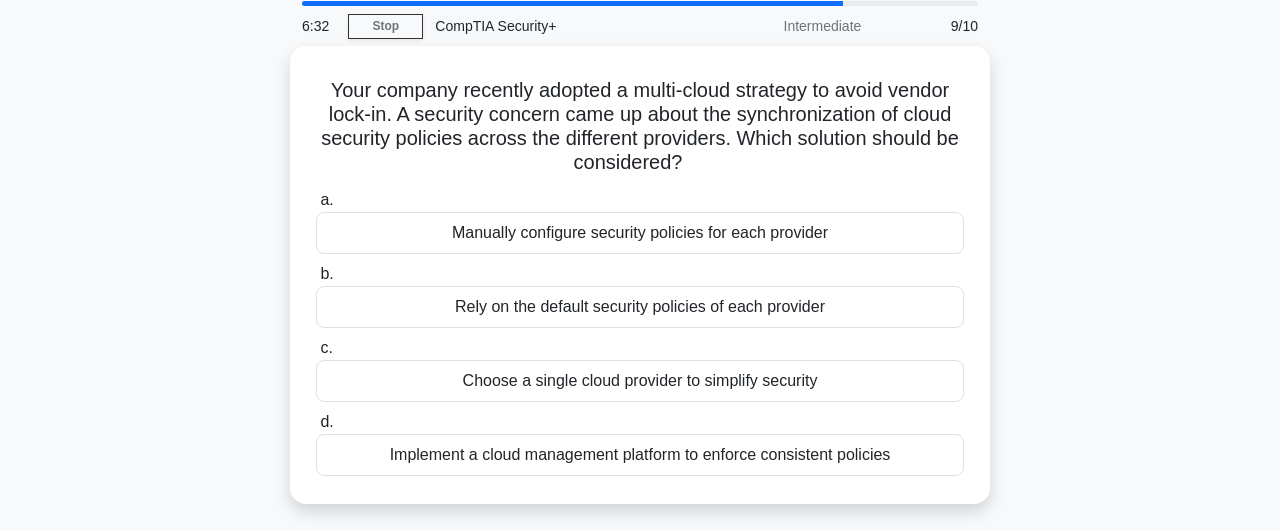 scroll, scrollTop: 104, scrollLeft: 0, axis: vertical 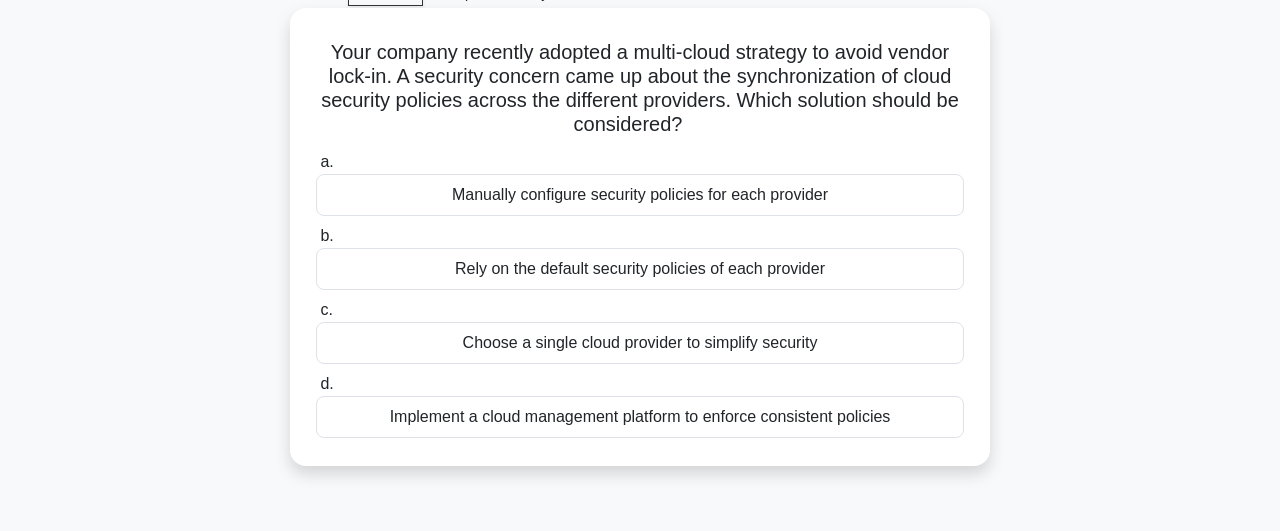 click on "Implement a cloud management platform to enforce consistent policies" at bounding box center [640, 417] 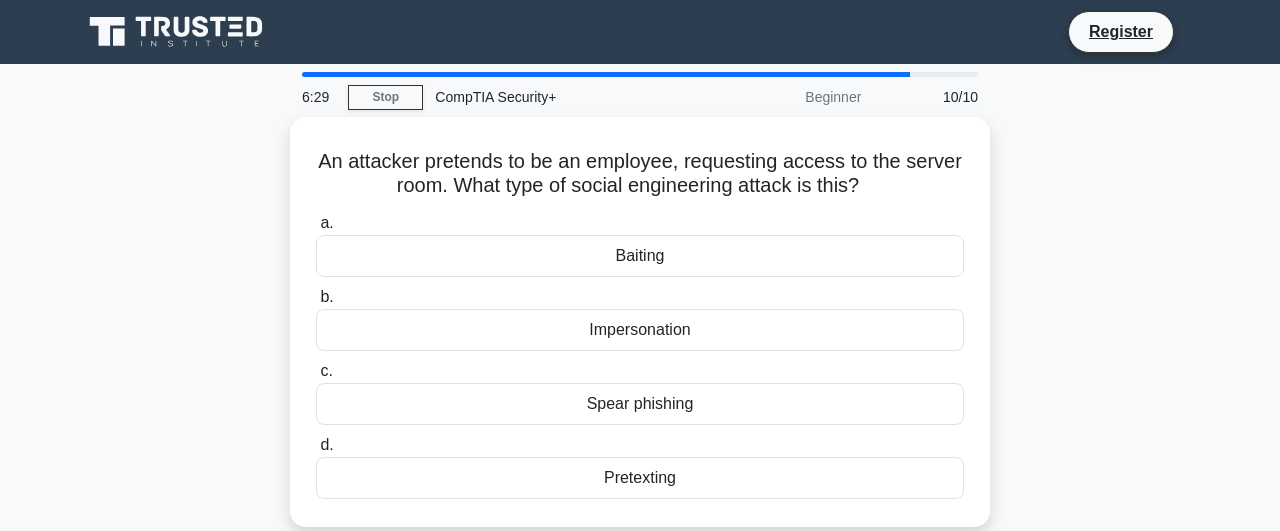 scroll, scrollTop: 0, scrollLeft: 0, axis: both 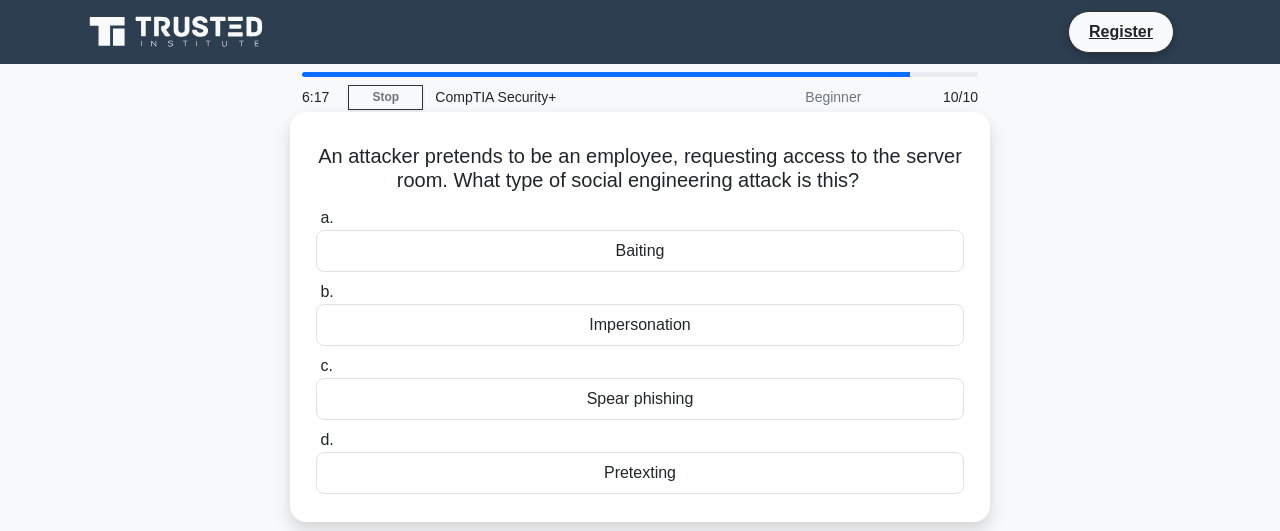 click on "Impersonation" at bounding box center (640, 325) 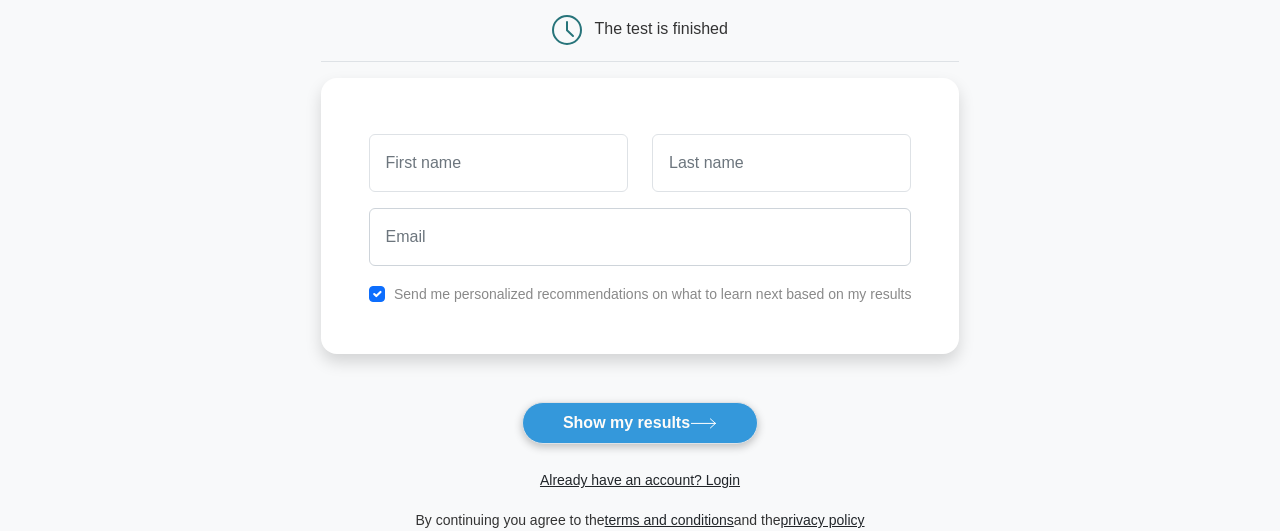 scroll, scrollTop: 208, scrollLeft: 0, axis: vertical 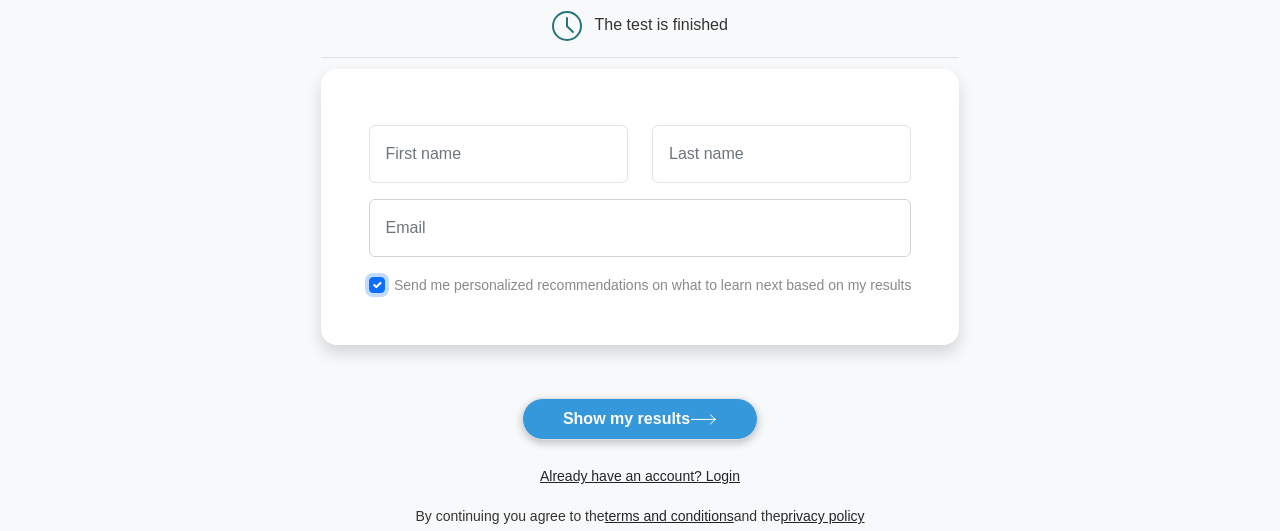 click at bounding box center (377, 285) 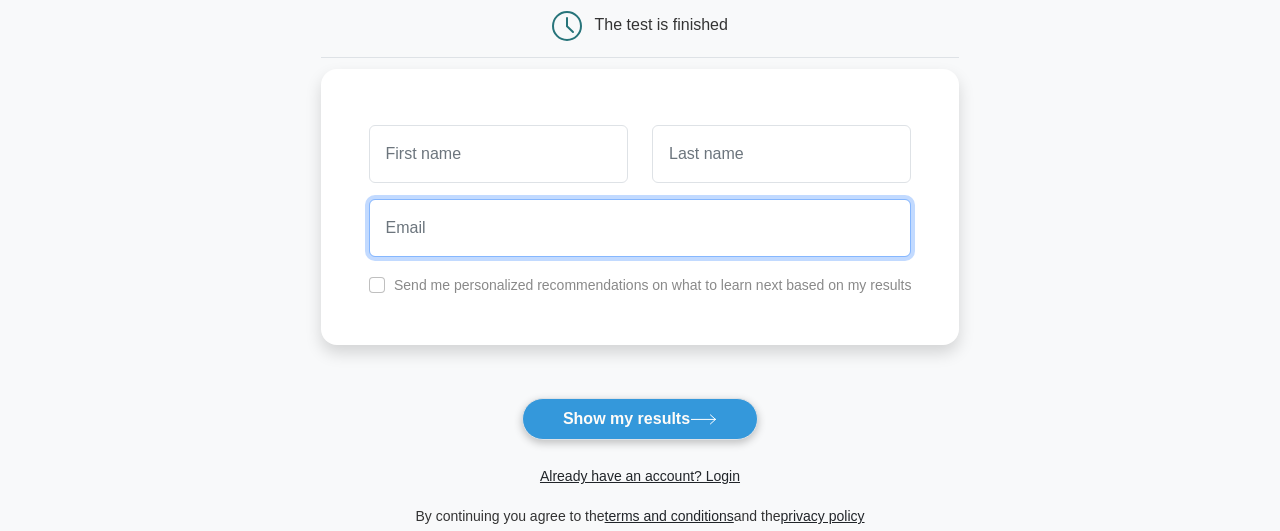 click at bounding box center [640, 228] 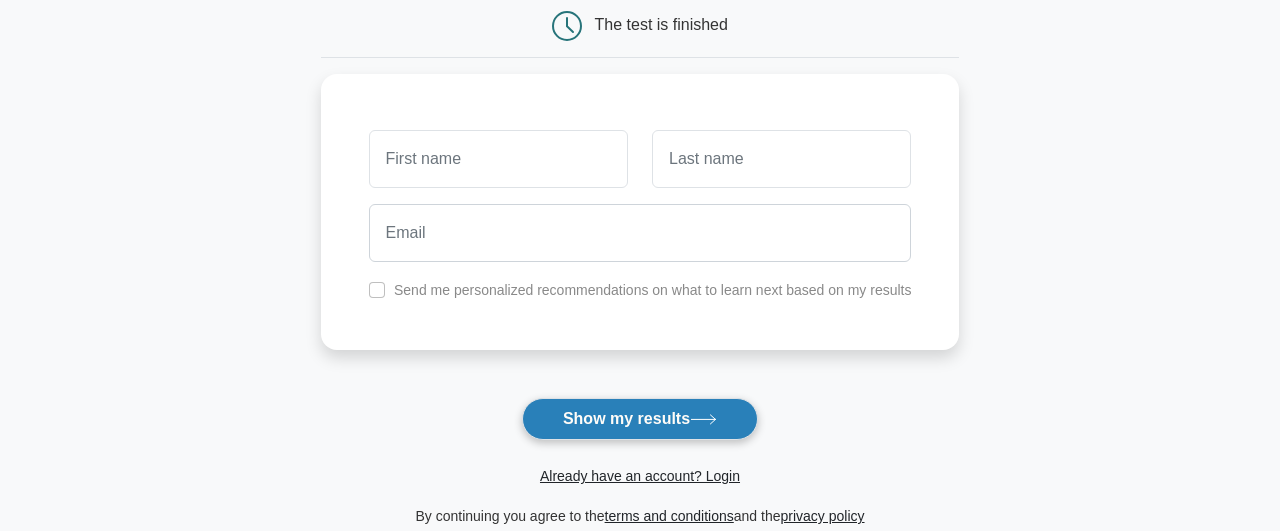 click on "Show my results" at bounding box center (640, 419) 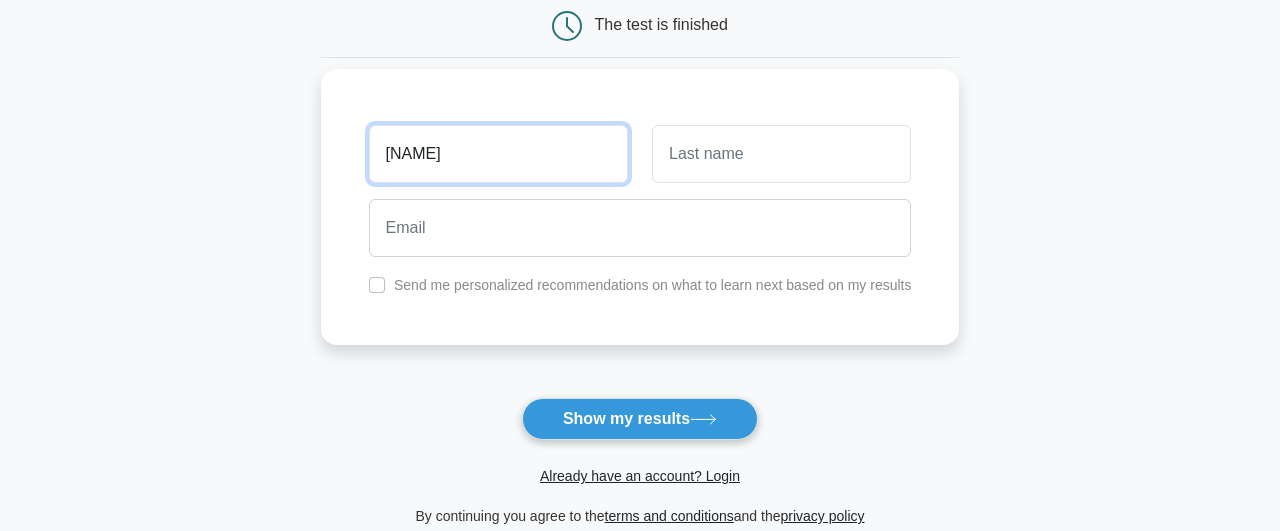 type on "pradeep" 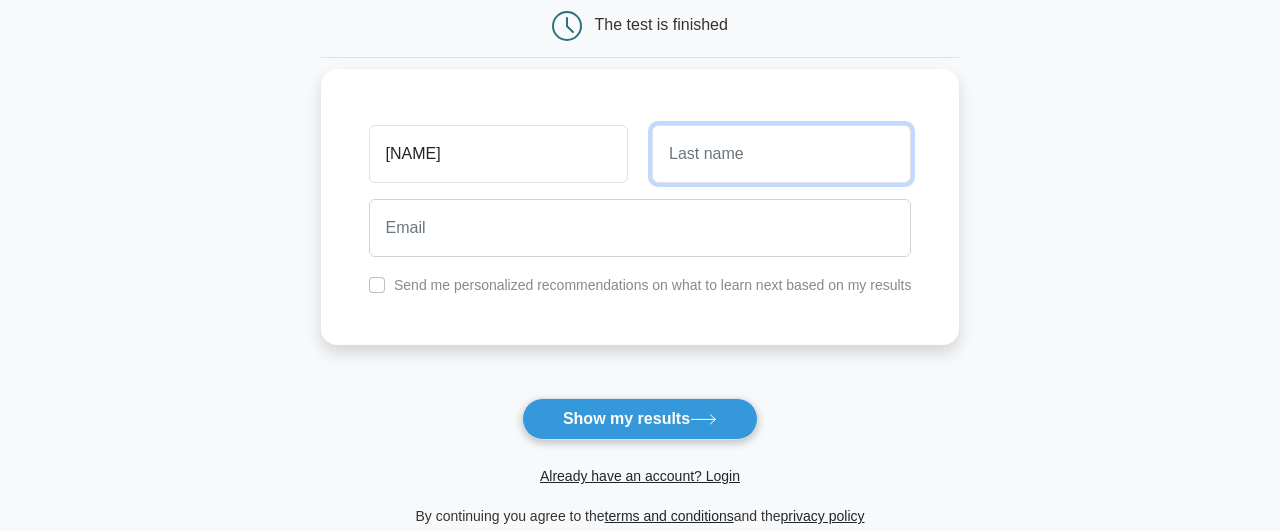 click at bounding box center (781, 154) 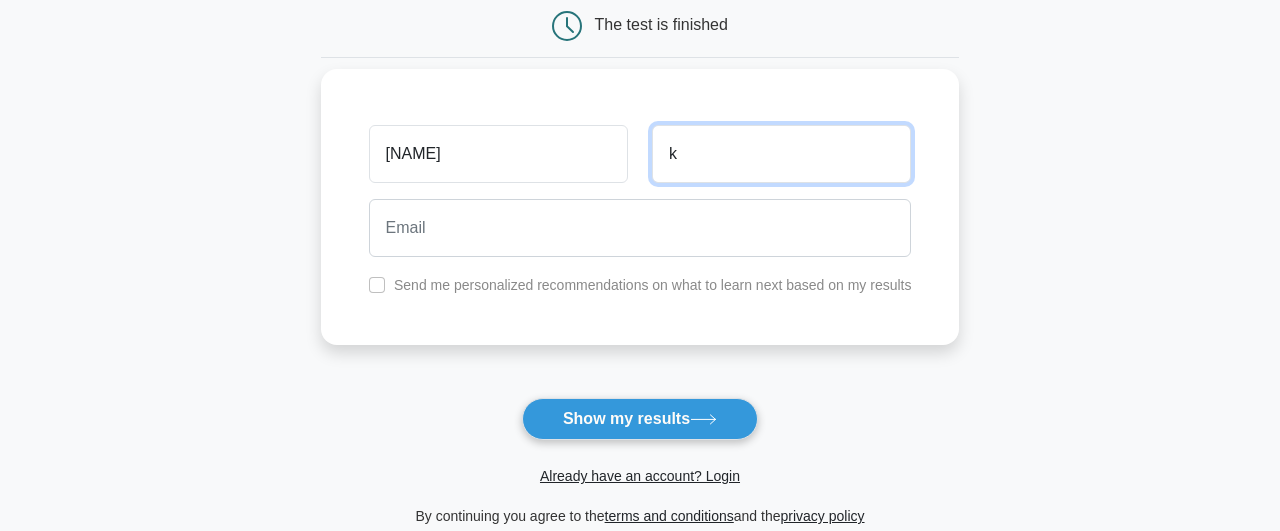 type on "k" 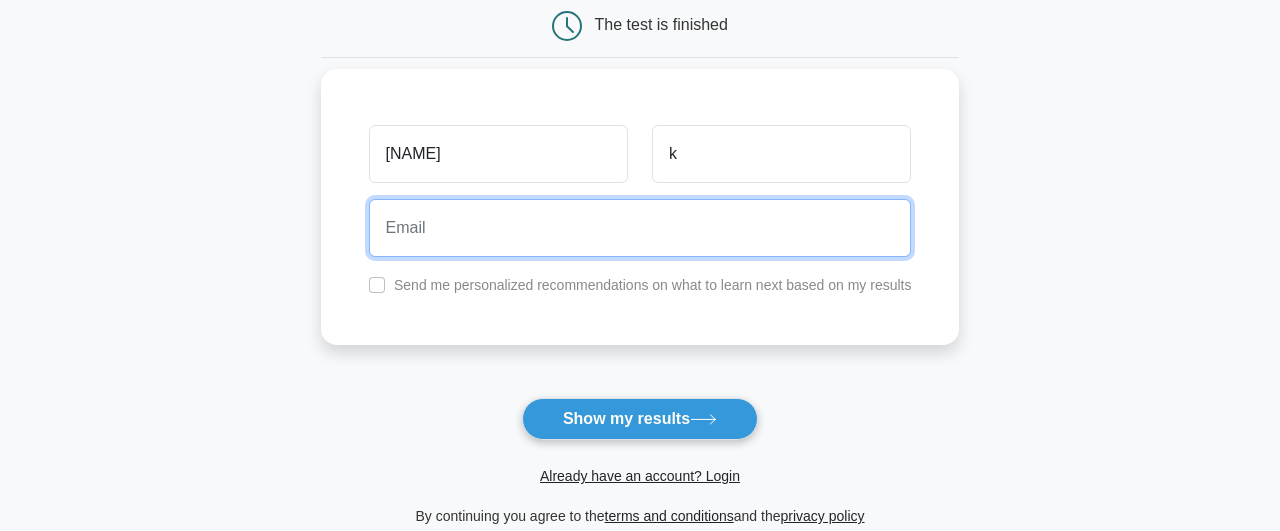 click at bounding box center [640, 228] 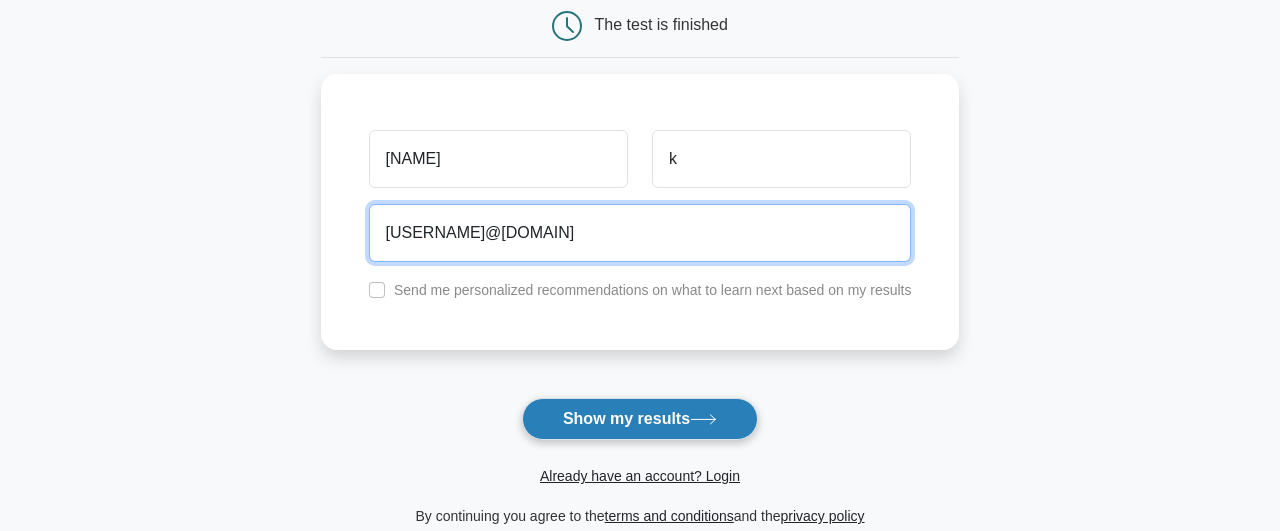 type on "kast17@yahoo.com" 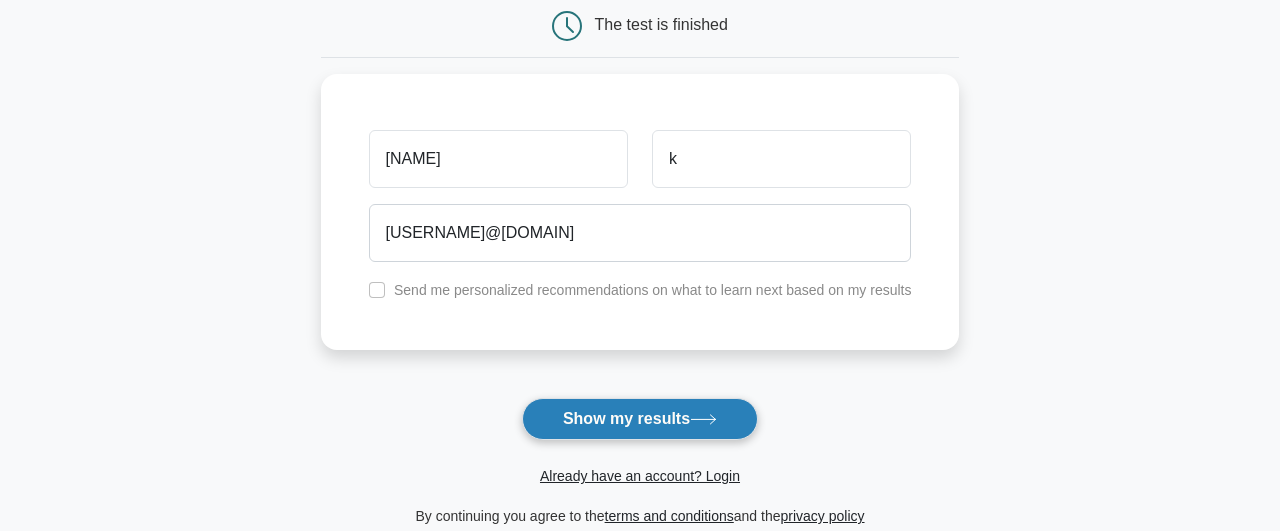 click on "Show my results" at bounding box center [640, 419] 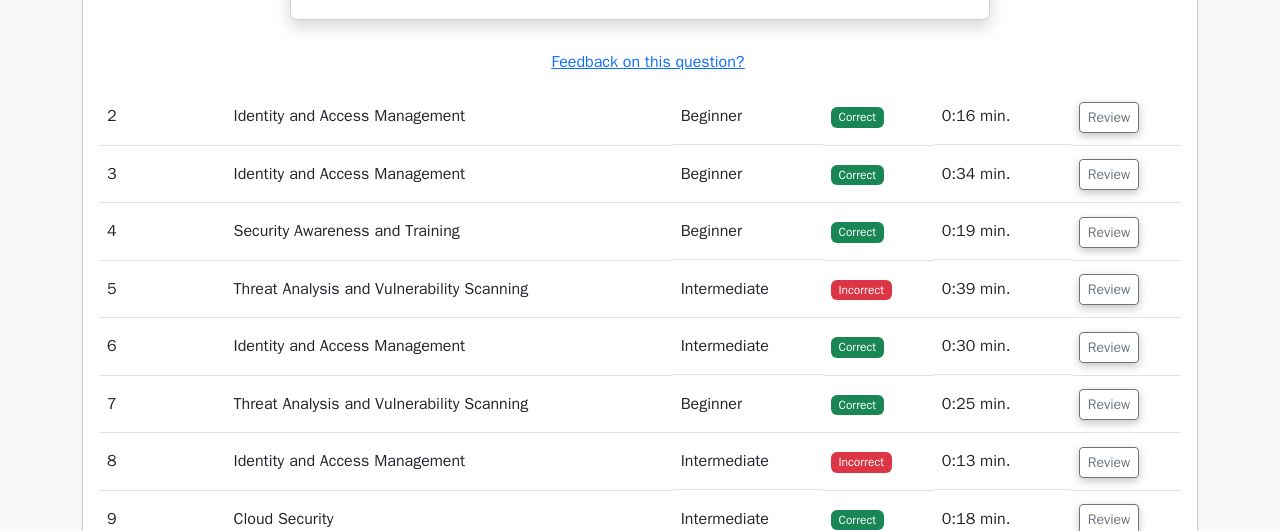 scroll, scrollTop: 2288, scrollLeft: 0, axis: vertical 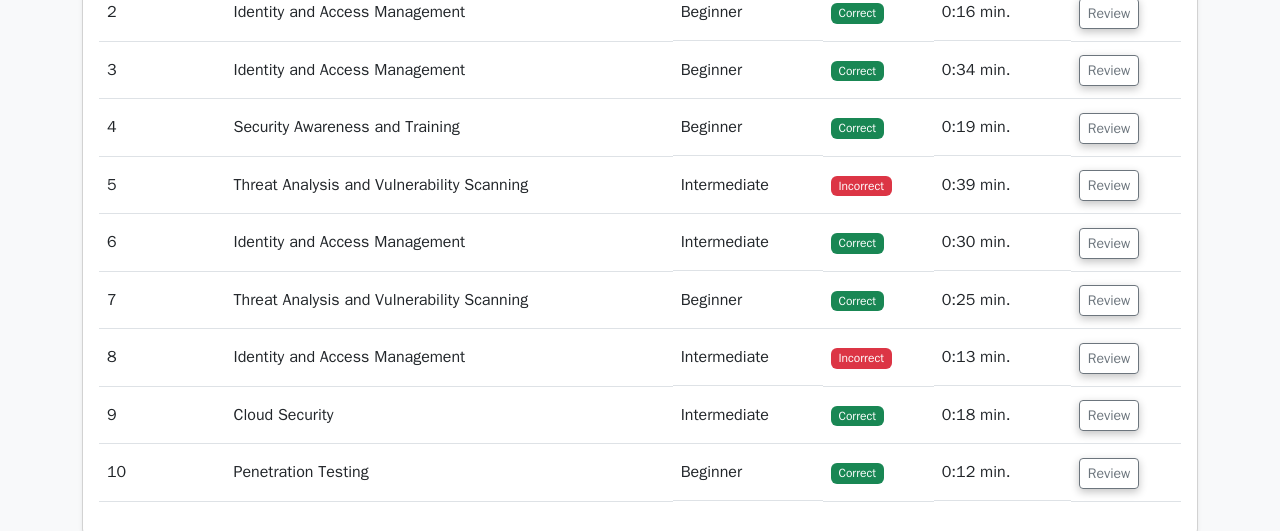 click on "Threat Analysis and Vulnerability Scanning" at bounding box center [449, 185] 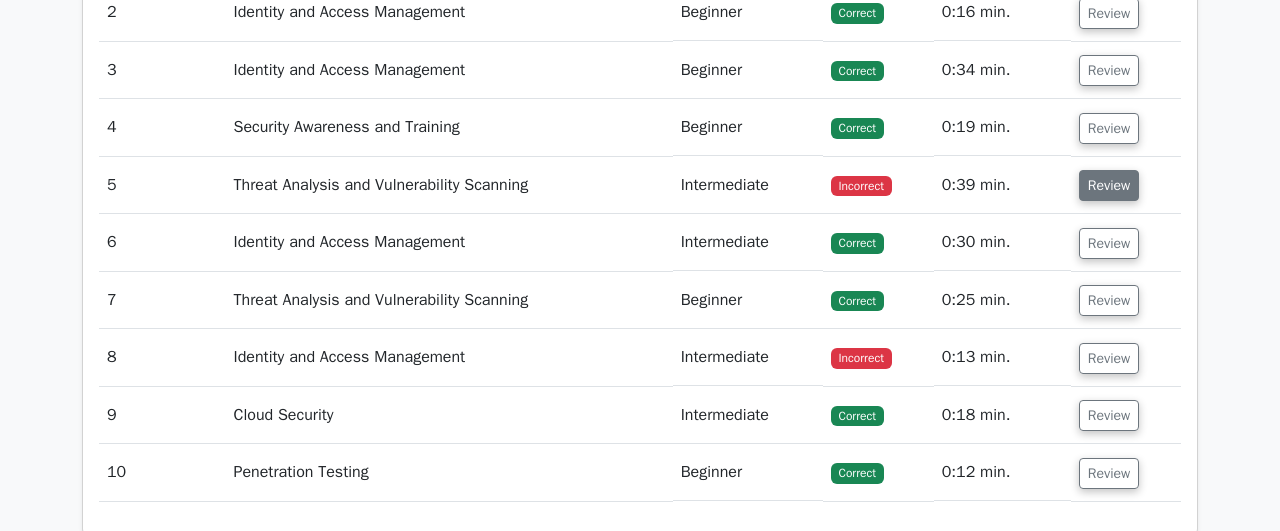 click on "Review" at bounding box center [1109, 185] 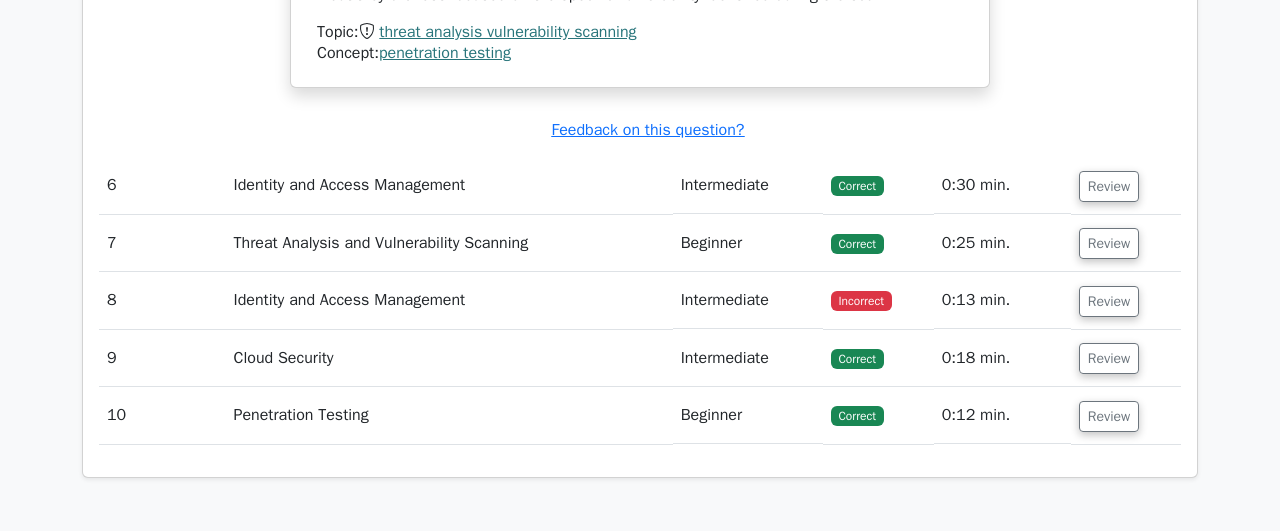 scroll, scrollTop: 3120, scrollLeft: 0, axis: vertical 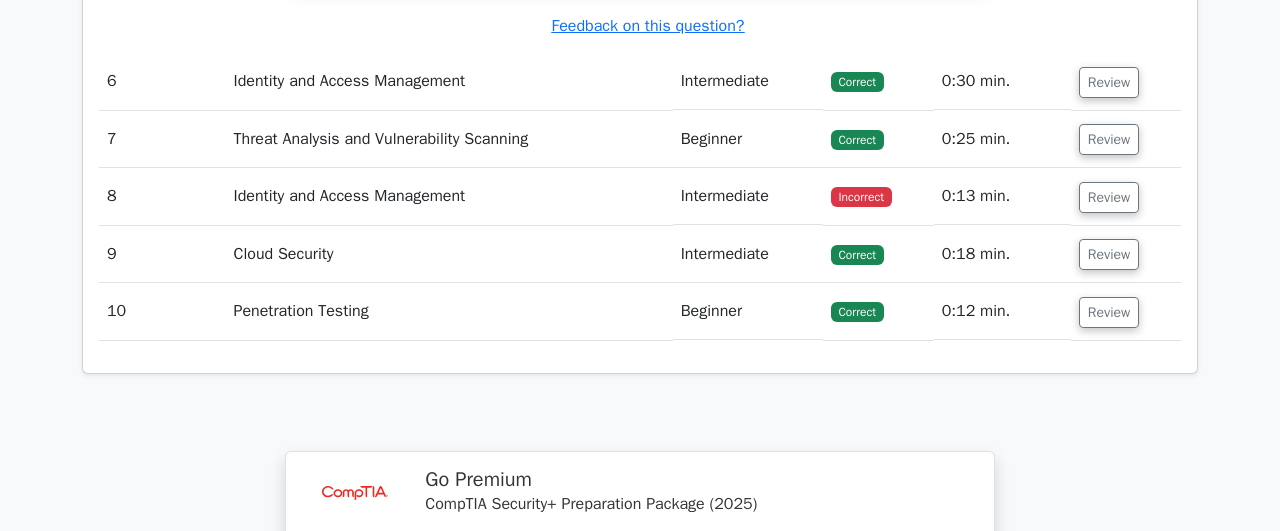 click on "Identity and Access Management" at bounding box center (449, 196) 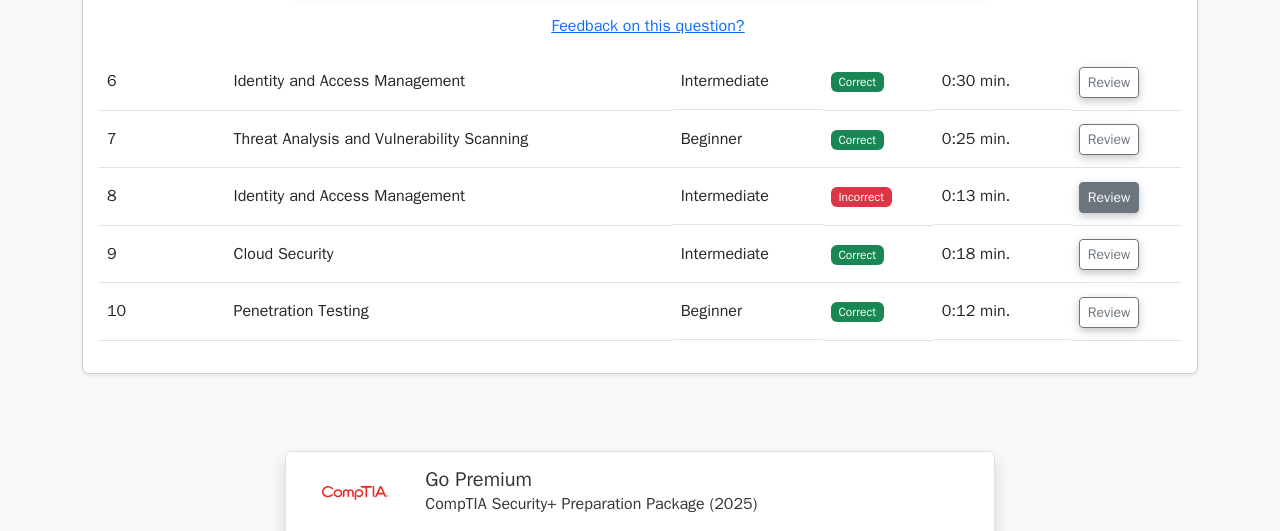 click on "Review" at bounding box center (1109, 197) 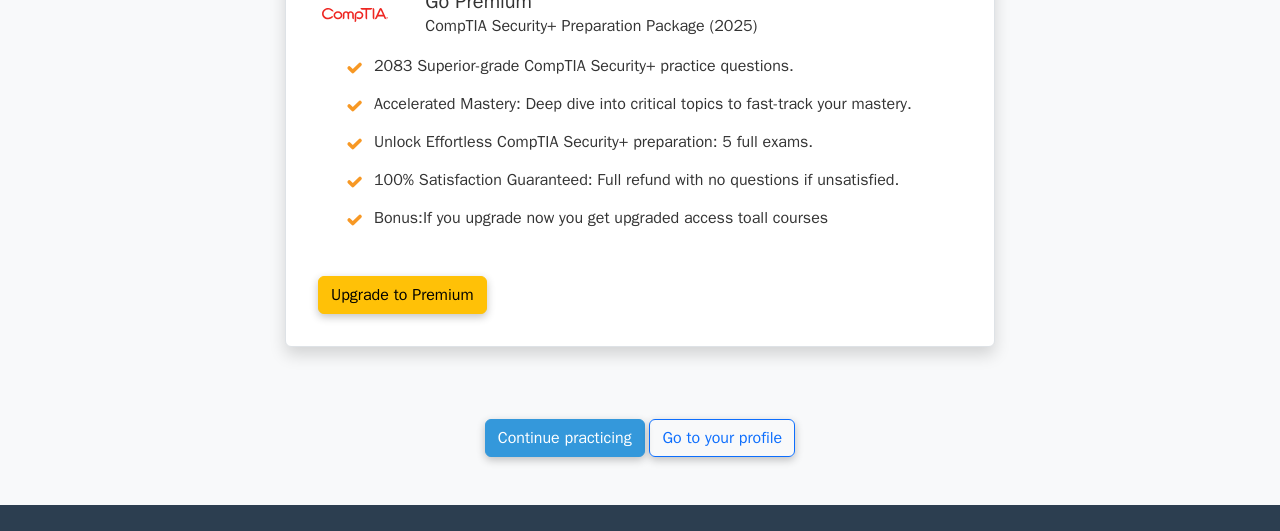 scroll, scrollTop: 4264, scrollLeft: 0, axis: vertical 